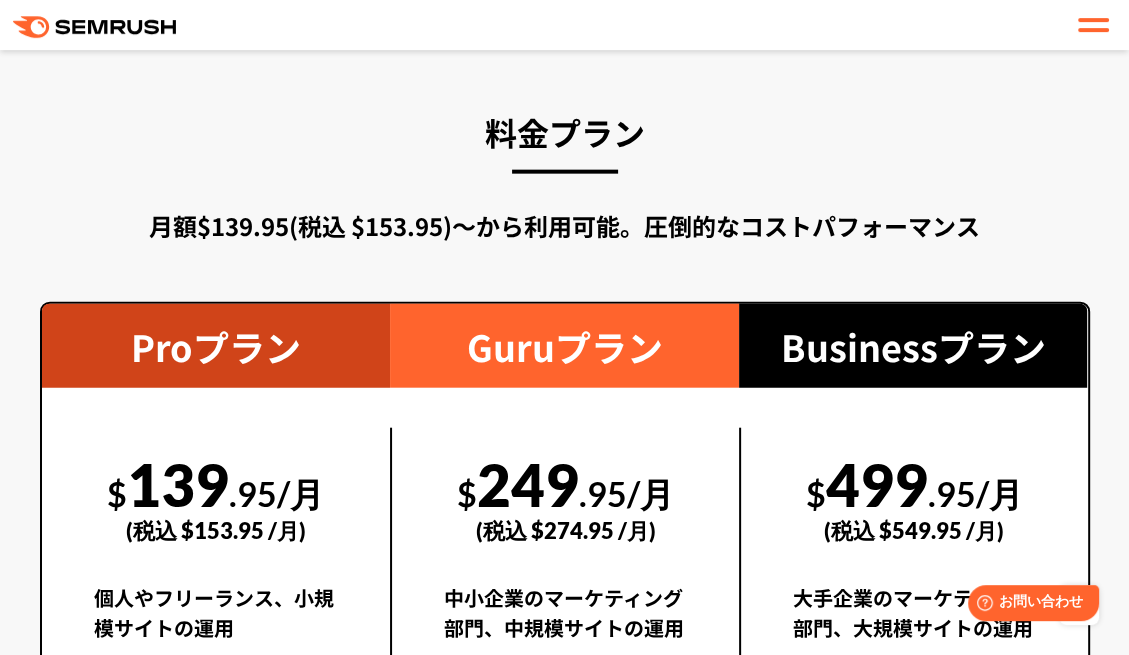 scroll, scrollTop: 3518, scrollLeft: 0, axis: vertical 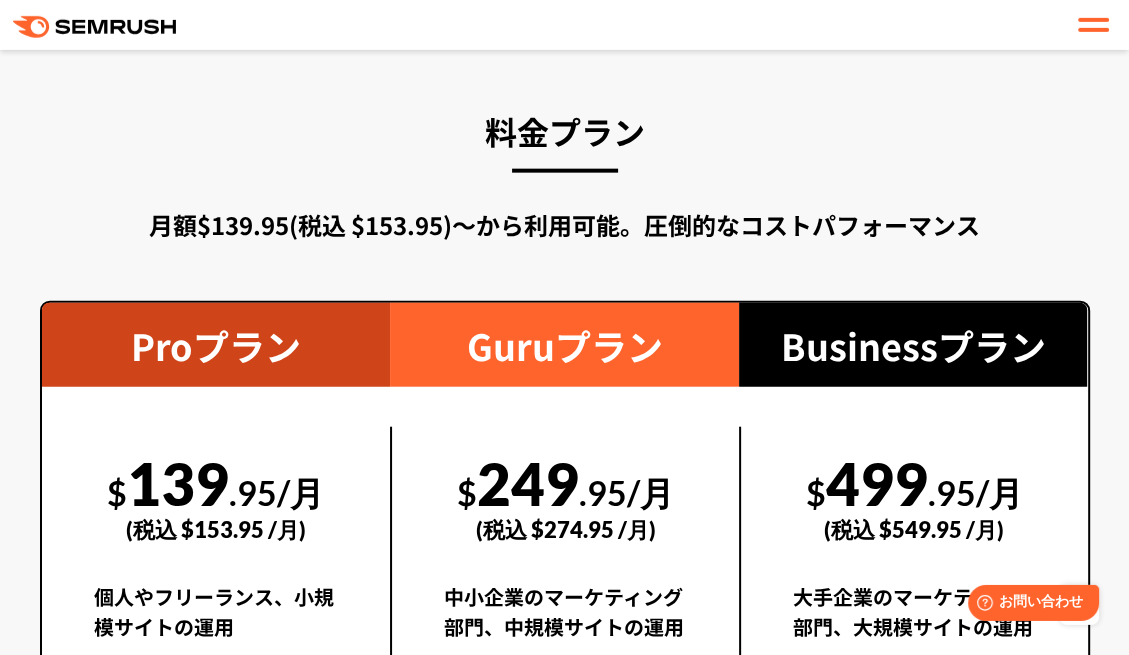 click on "月額$139.95(税込 $153.95)〜から利用可能。圧倒的なコストパフォーマンス" at bounding box center (565, 225) 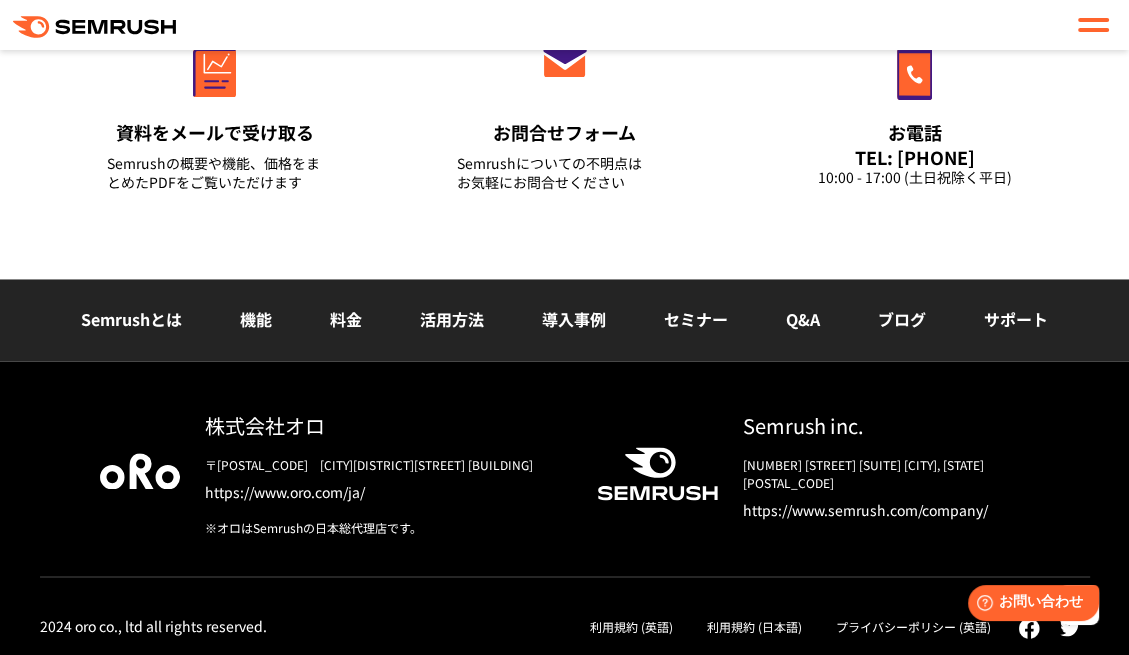 scroll, scrollTop: 7852, scrollLeft: 0, axis: vertical 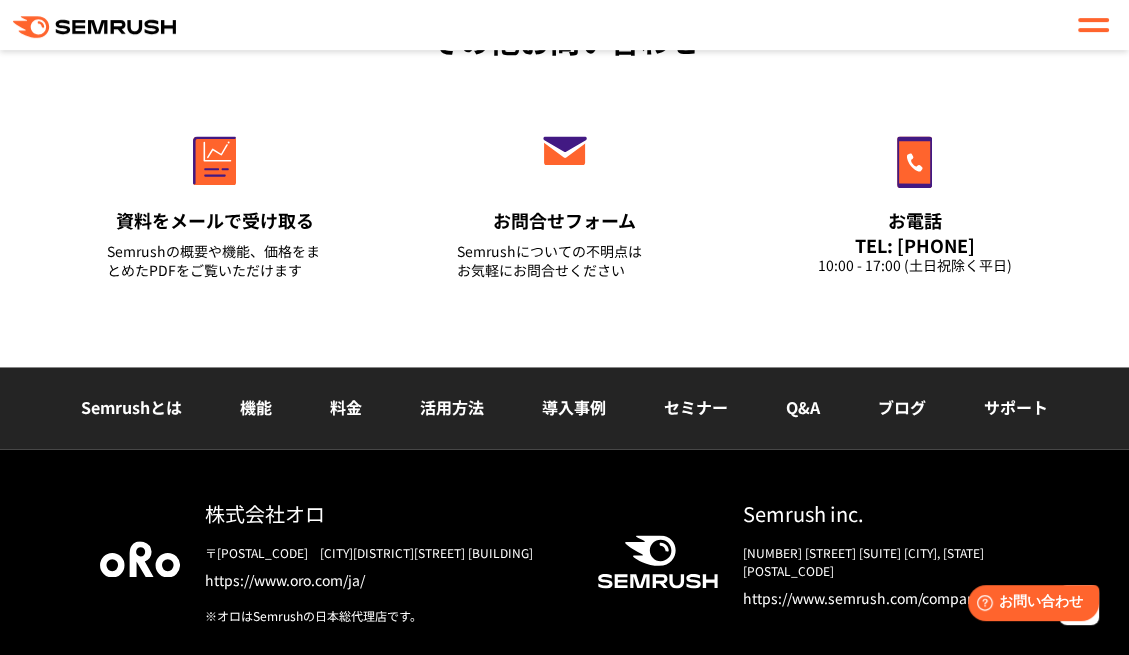 click on "その他お問い合わせ
資料をメールで受け取る
Semrushの概要や機能、価格をまとめたPDFをご覧いただけます
お問合せフォーム
Semrushについての不明点は お気軽にお問合せください
お電話
TEL: [PHONE]
10:00 - 17:00 (土日祝除く平日)" at bounding box center [564, 160] 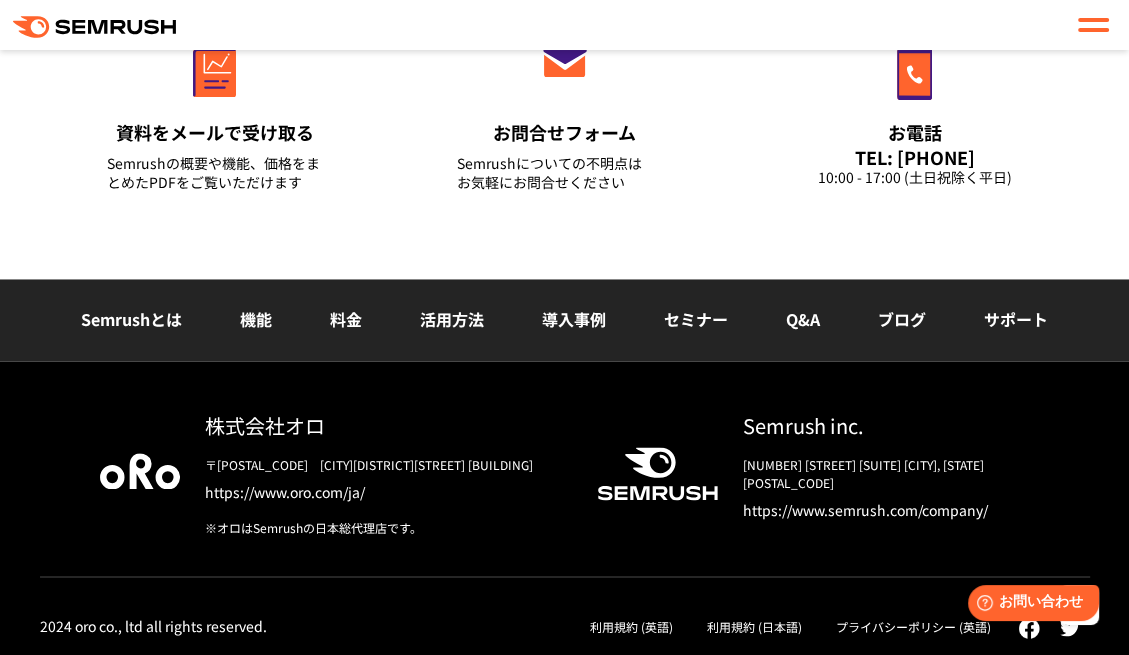 click on "料金" at bounding box center (346, 319) 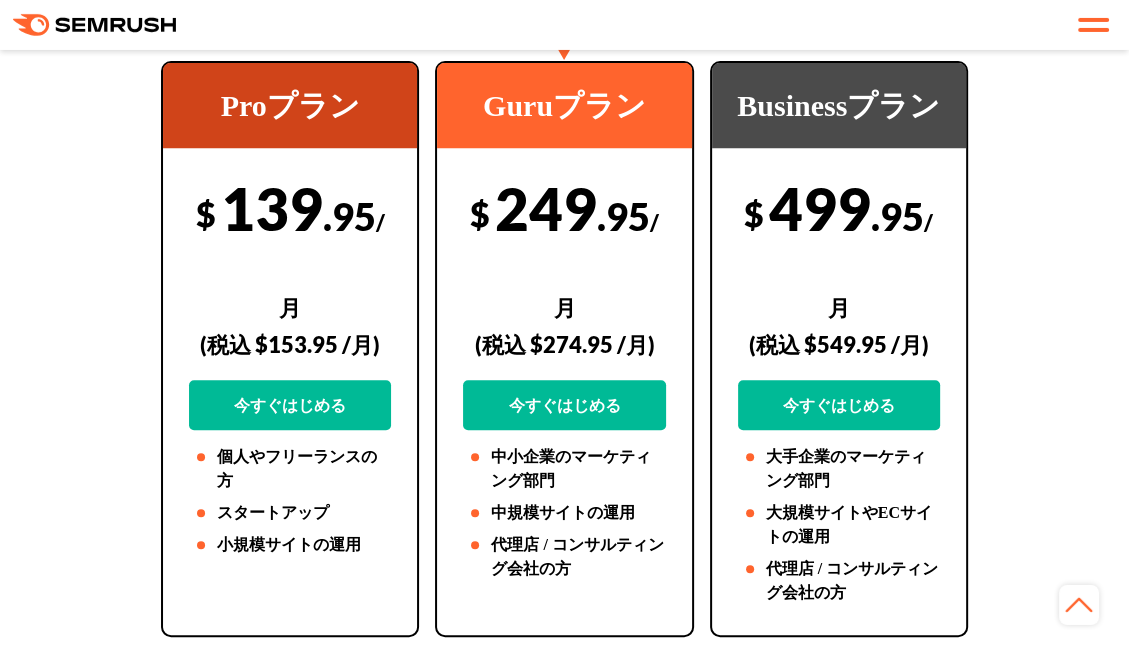 scroll, scrollTop: 580, scrollLeft: 0, axis: vertical 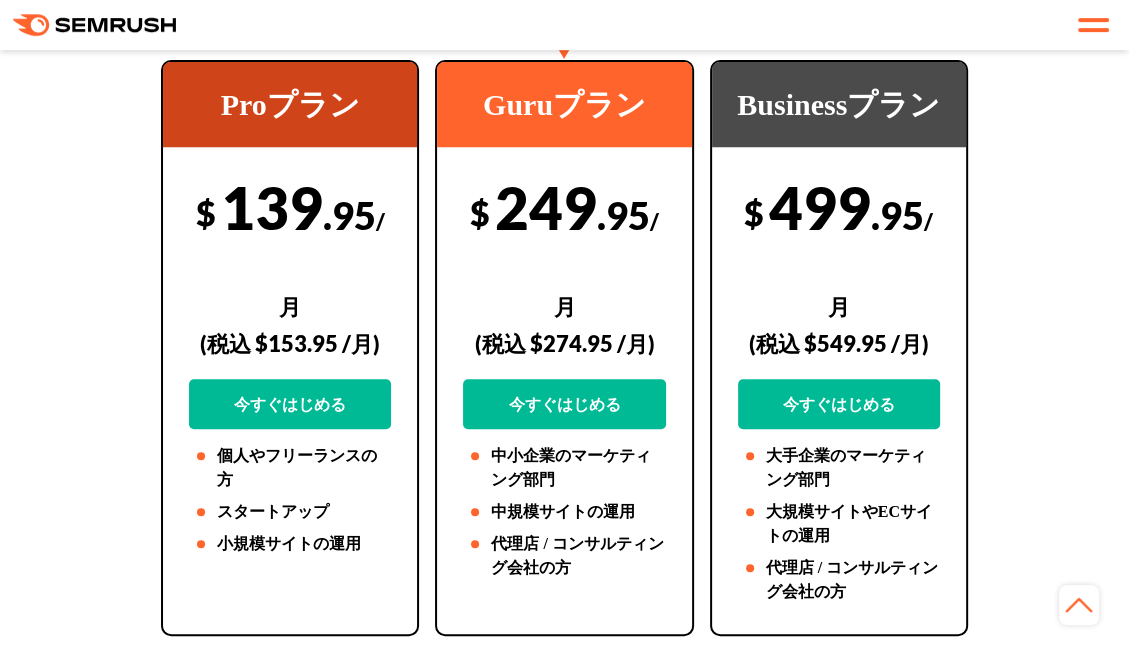 click on "Proプラン
$ 139 .95 /月
(税込 $153.95 /月)
今すぐはじめる
個人やフリーランスの方
スタートアップ
小規模サイトの運用
67%のユーザーが Guruを使用しています
Guruプラン
$ 249 .95 /月
(税込 $274.95 /月)
今すぐはじめる
中小企業のマーケティング部門
中規模サイトの運用
$ 499" at bounding box center (564, 2833) 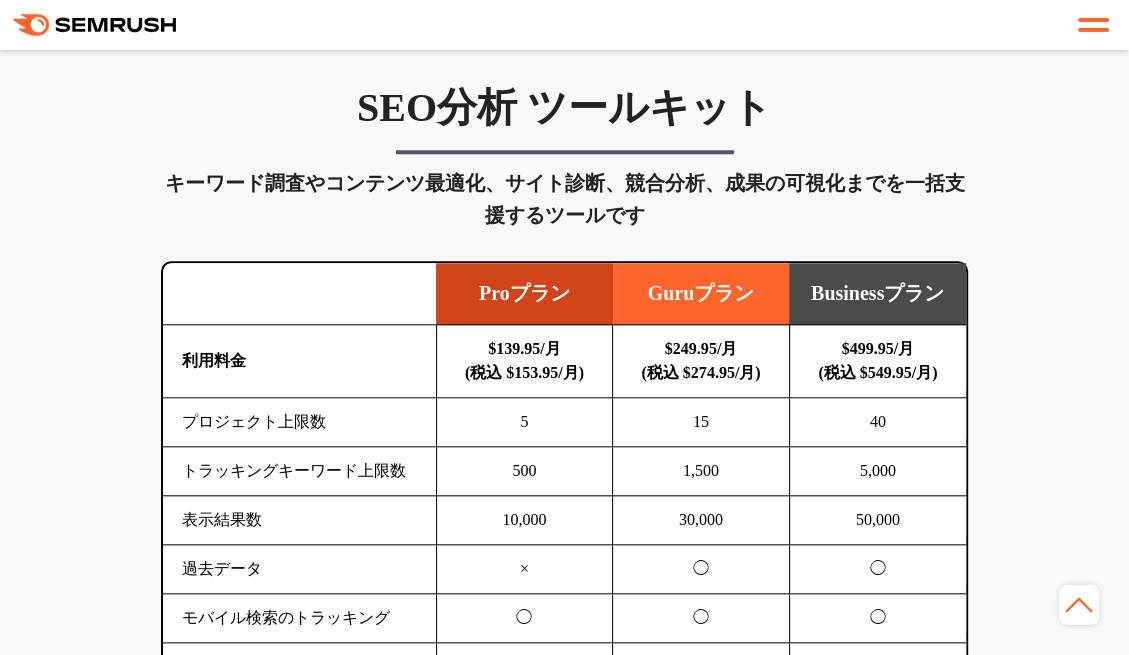 scroll, scrollTop: 1393, scrollLeft: 0, axis: vertical 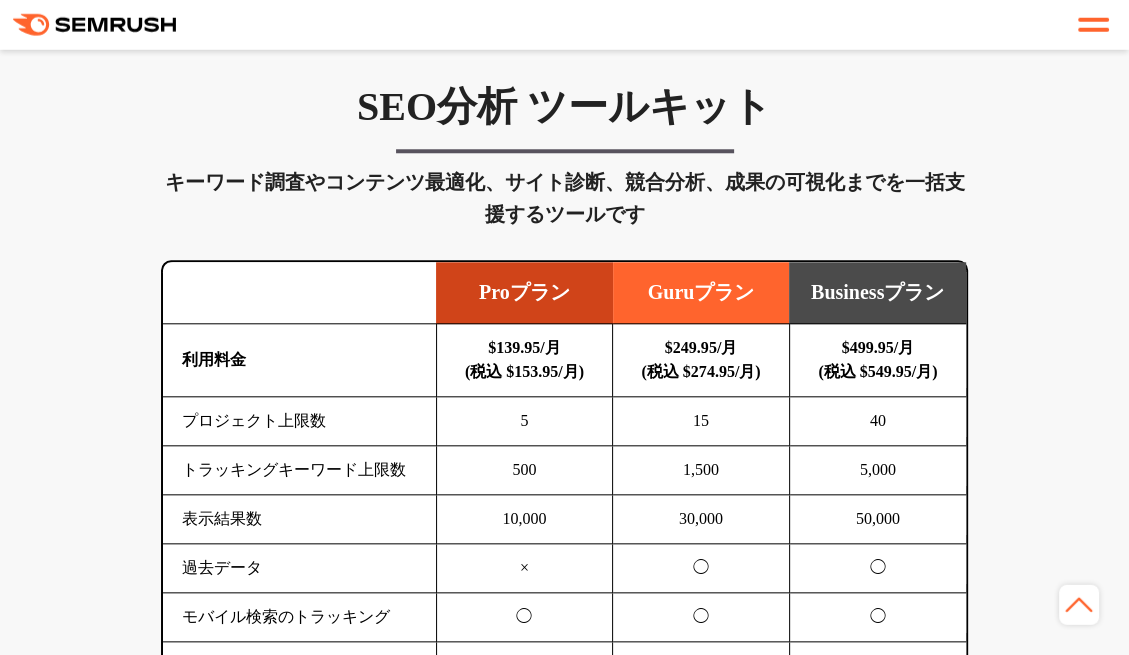 click on "SEO分析 ツールキット
キーワード調査やコンテンツ最適化、サイト診断、競合分析、成果の可視化までを一括支援するツールです
横にスワイプしてください
Proプラン
Guruプラン
Businessプラン
利用料金
$139.95/月 (税込 $153.95/月)
$249.95/月 (税込 $274.95/月)
$499.95/月 (税込 $549.95/月)
プロジェクト上限数
5 15 40 500 5" at bounding box center (564, 2469) 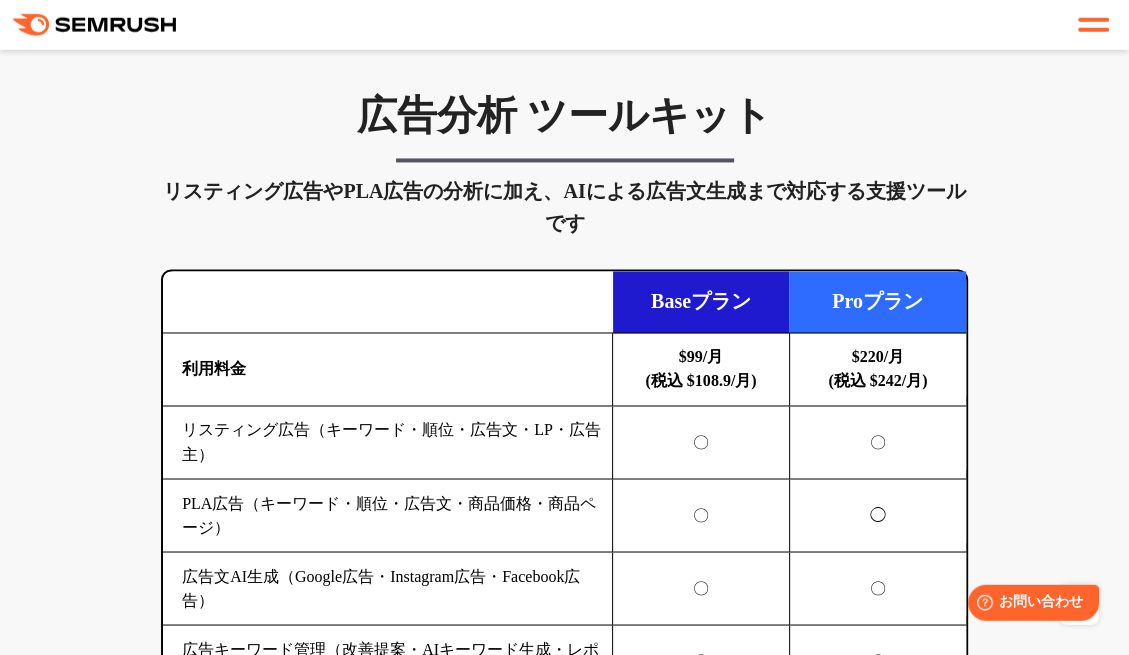 scroll, scrollTop: 2392, scrollLeft: 0, axis: vertical 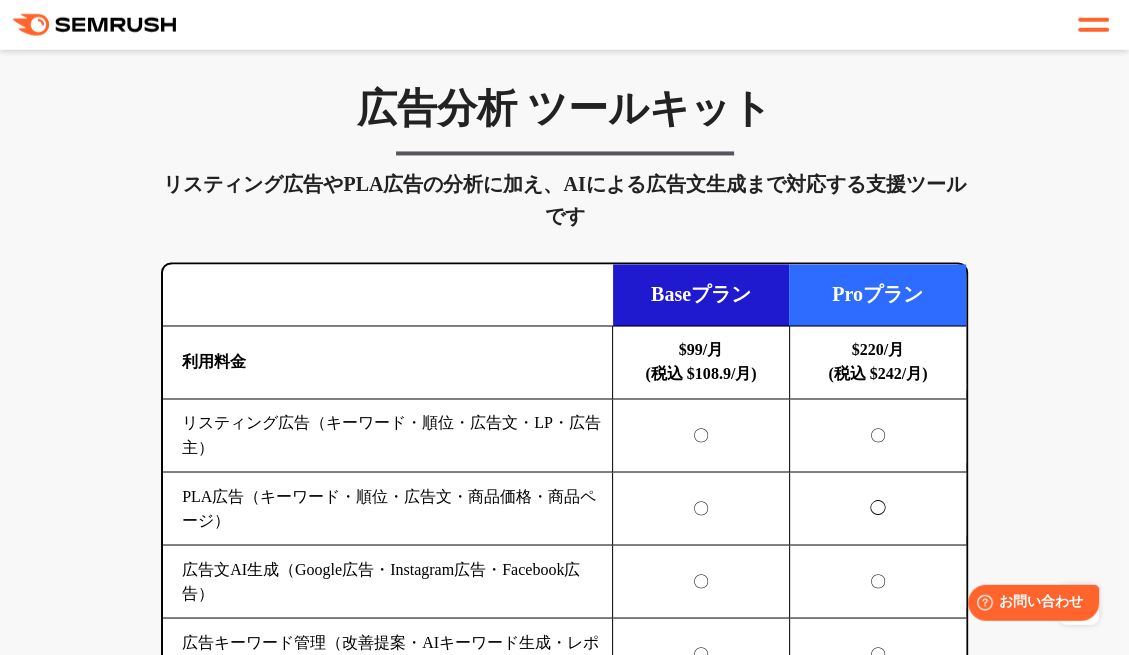 click on "SEO分析 ツールキット
キーワード調査やコンテンツ最適化、サイト診断、競合分析、成果の可視化までを一括支援するツールです
横にスワイプしてください
Proプラン
Guruプラン
Businessプラン
利用料金
$139.95/月 (税込 $153.95/月)
$249.95/月 (税込 $274.95/月)
$499.95/月 (税込 $549.95/月)
プロジェクト上限数
5 15 40 500 5" at bounding box center [564, 1470] 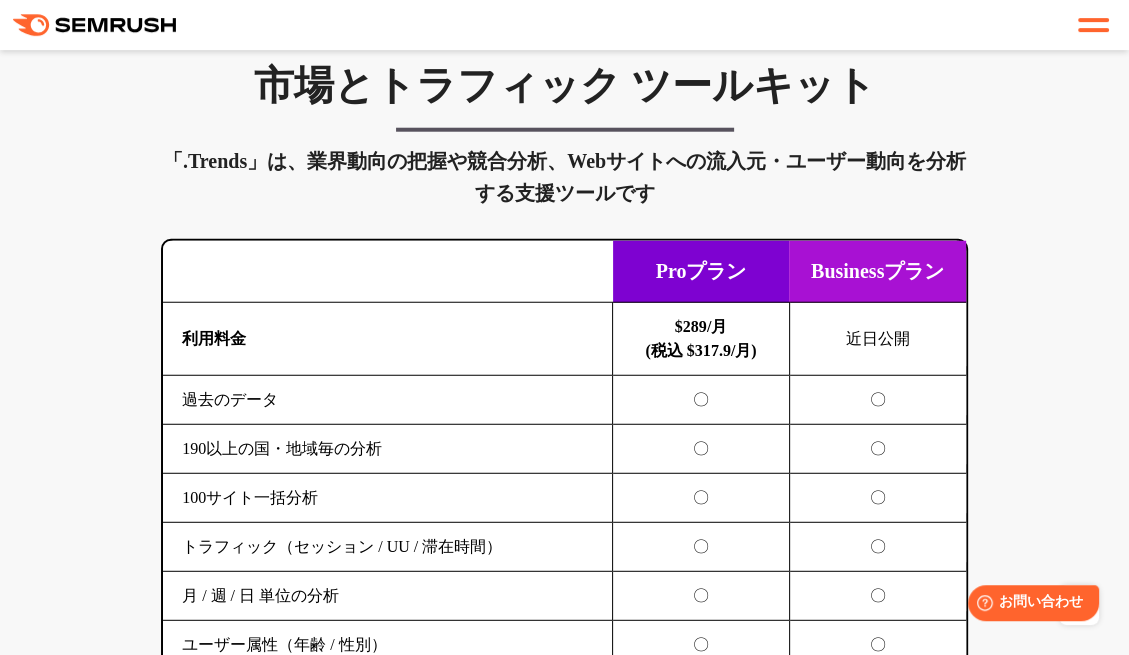scroll, scrollTop: 3879, scrollLeft: 0, axis: vertical 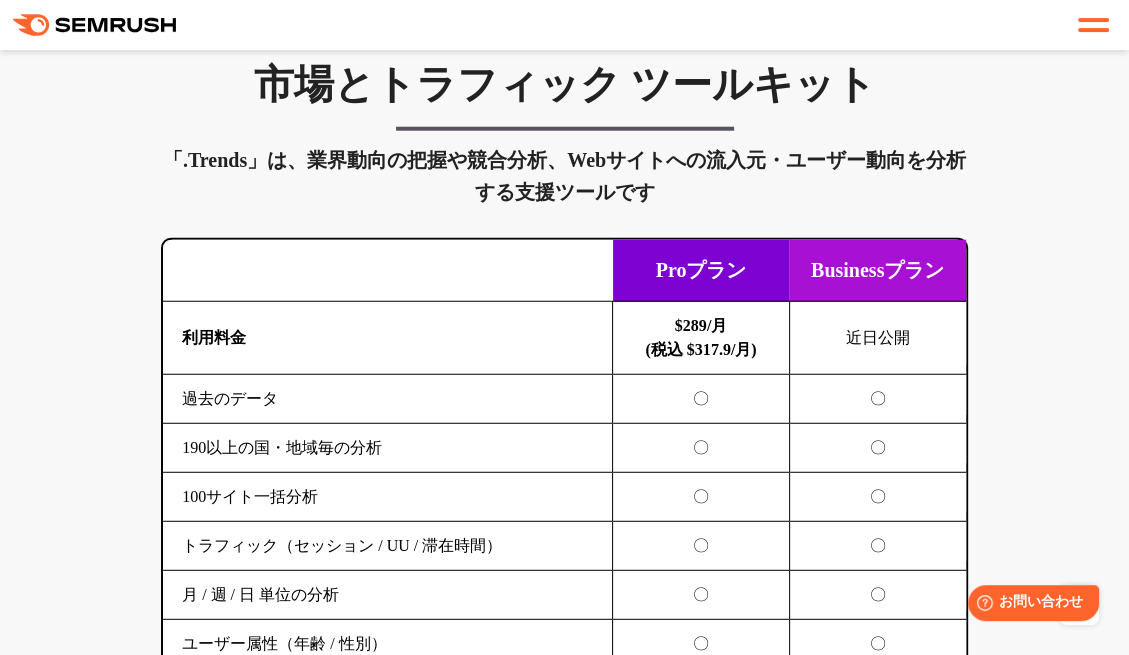 click on "SEO分析 ツールキット
キーワード調査やコンテンツ最適化、サイト診断、競合分析、成果の可視化までを一括支援するツールです
横にスワイプしてください
Proプラン
Guruプラン
Businessプラン
利用料金
$139.95/月 (税込 $153.95/月)
$249.95/月 (税込 $274.95/月)
$499.95/月 (税込 $549.95/月)
プロジェクト上限数
5 15 40 500 5" at bounding box center (564, -17) 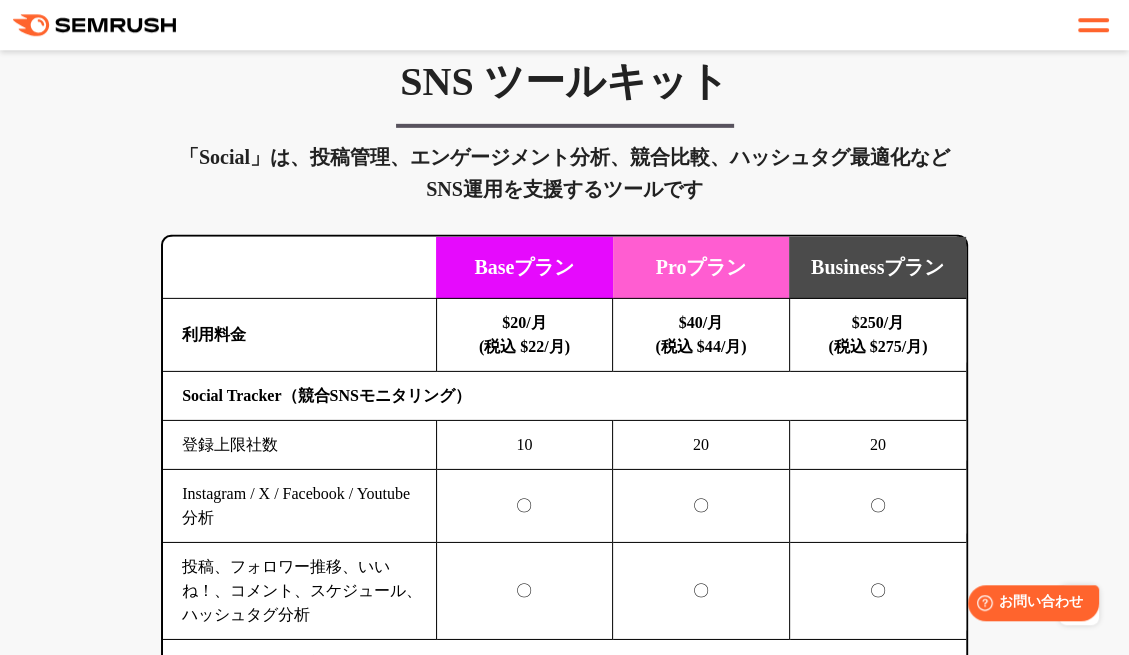 scroll, scrollTop: 4641, scrollLeft: 0, axis: vertical 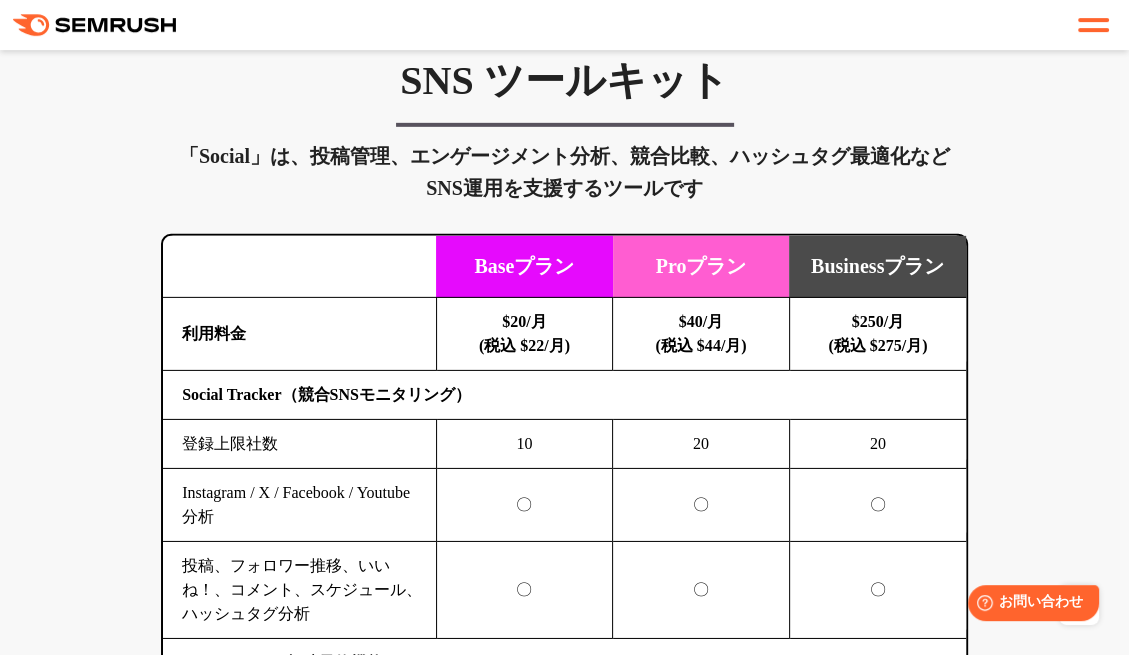 click on "SEO分析 ツールキット
キーワード調査やコンテンツ最適化、サイト診断、競合分析、成果の可視化までを一括支援するツールです
横にスワイプしてください
Proプラン
Guruプラン
Businessプラン
利用料金
$139.95/月 (税込 $153.95/月)
$249.95/月 (税込 $274.95/月)
$499.95/月 (税込 $549.95/月)
プロジェクト上限数
5 15 40 500 5" at bounding box center (564, -779) 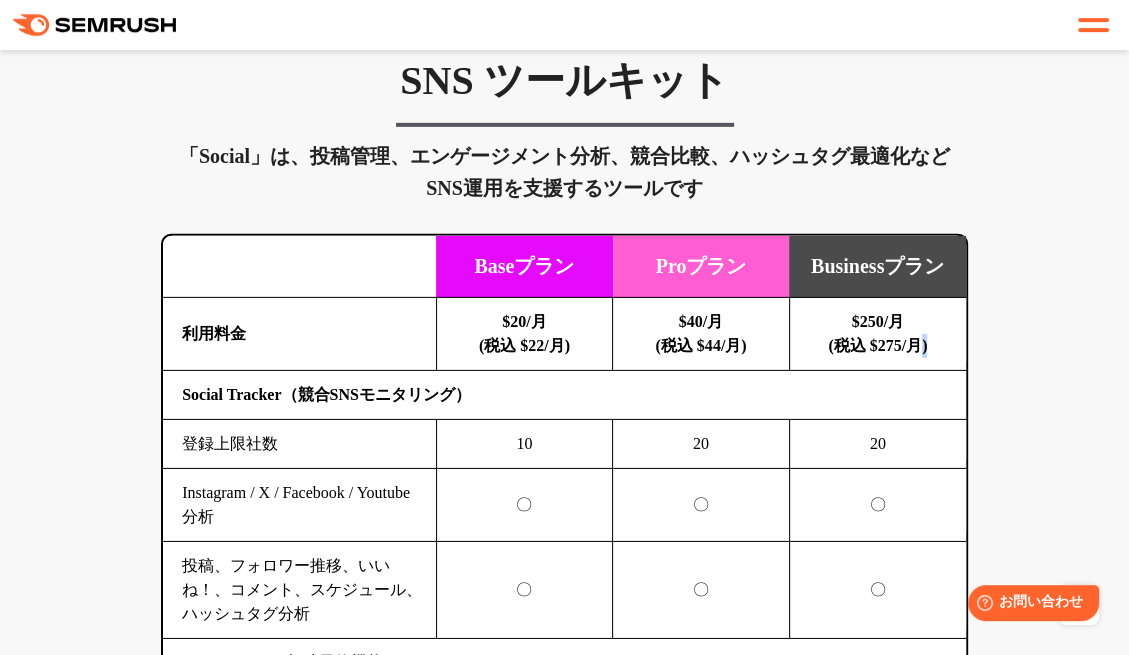 click on "SEO分析 ツールキット
キーワード調査やコンテンツ最適化、サイト診断、競合分析、成果の可視化までを一括支援するツールです
横にスワイプしてください
Proプラン
Guruプラン
Businessプラン
利用料金
$139.95/月 (税込 $153.95/月)
$249.95/月 (税込 $274.95/月)
$499.95/月 (税込 $549.95/月)
プロジェクト上限数
5 15 40 500 5" at bounding box center (564, -779) 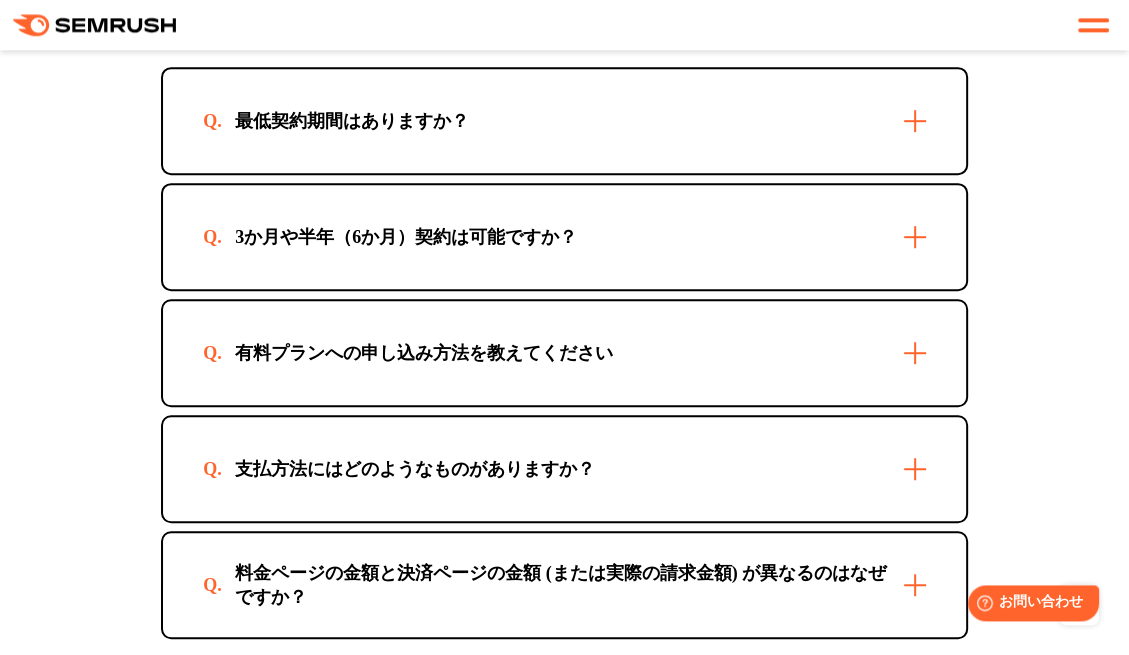 scroll, scrollTop: 6524, scrollLeft: 0, axis: vertical 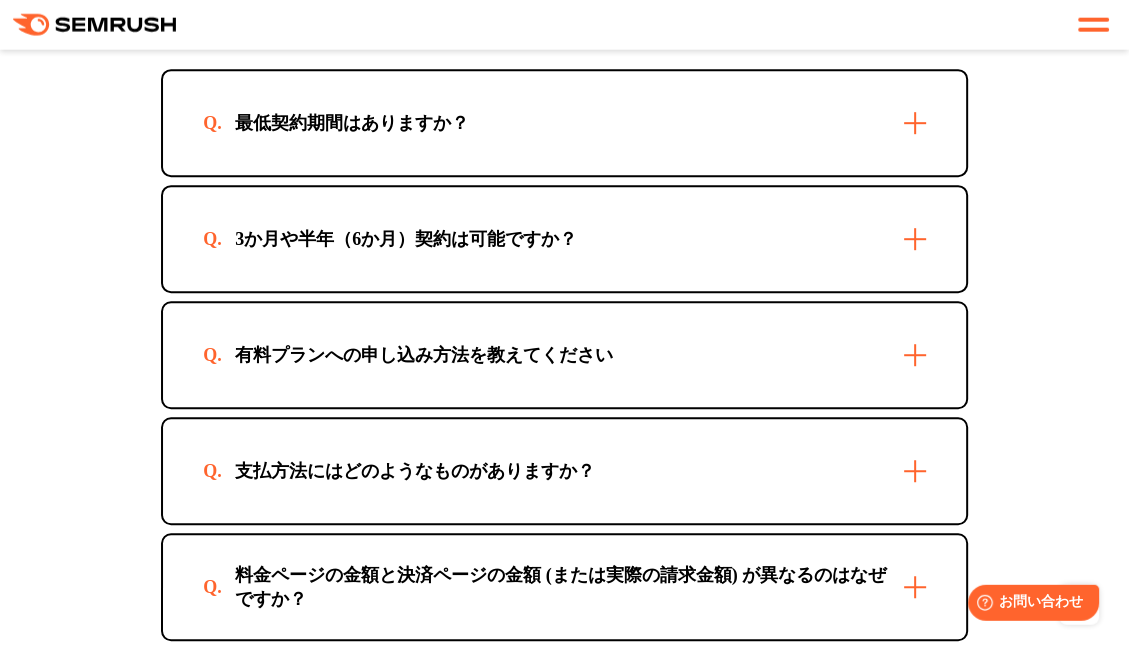 click on "最低契約期間はありますか？" at bounding box center (564, 123) 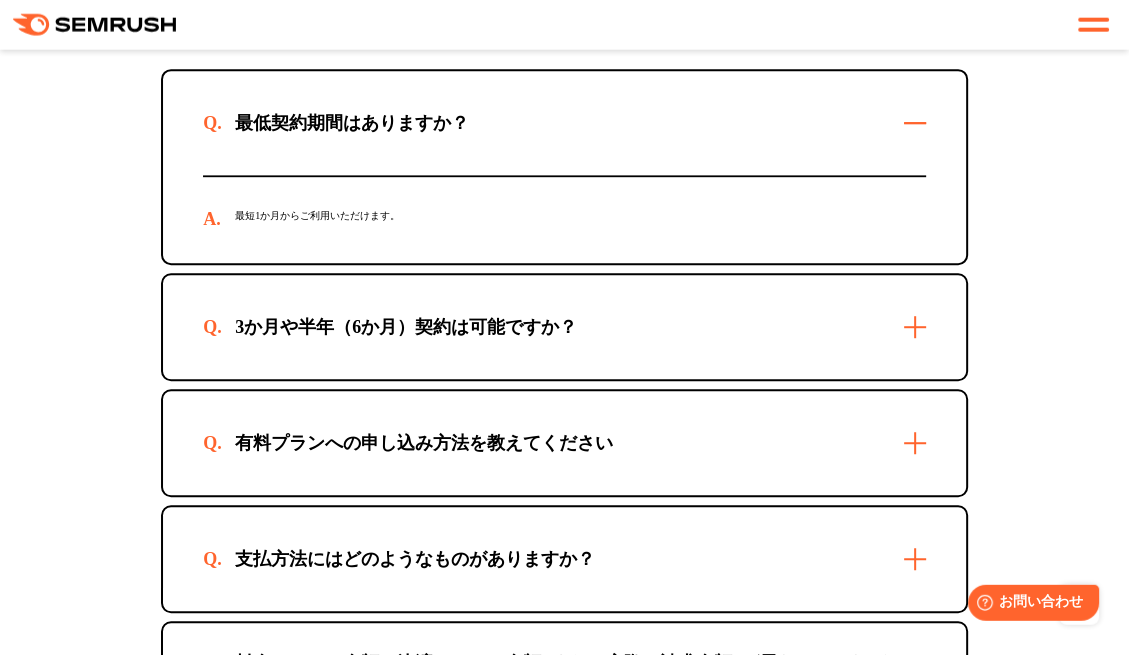 click on "最低契約期間はありますか？" at bounding box center [564, 123] 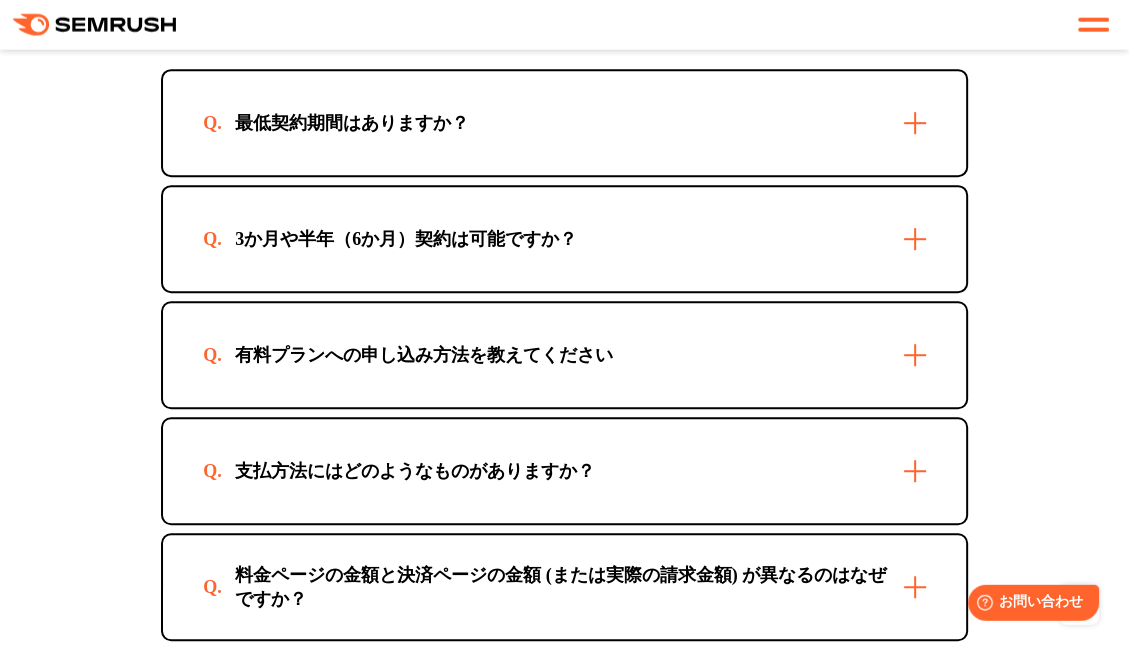 click on "ご契約についてよくあるご質問
最低契約期間はありますか？
最短1か月からご利用いただけます。
3か月や半年（6か月）契約は可能ですか？
可能です。お申込方法について個別にご案内しますので、お問合せ下さい。" at bounding box center [564, 268] 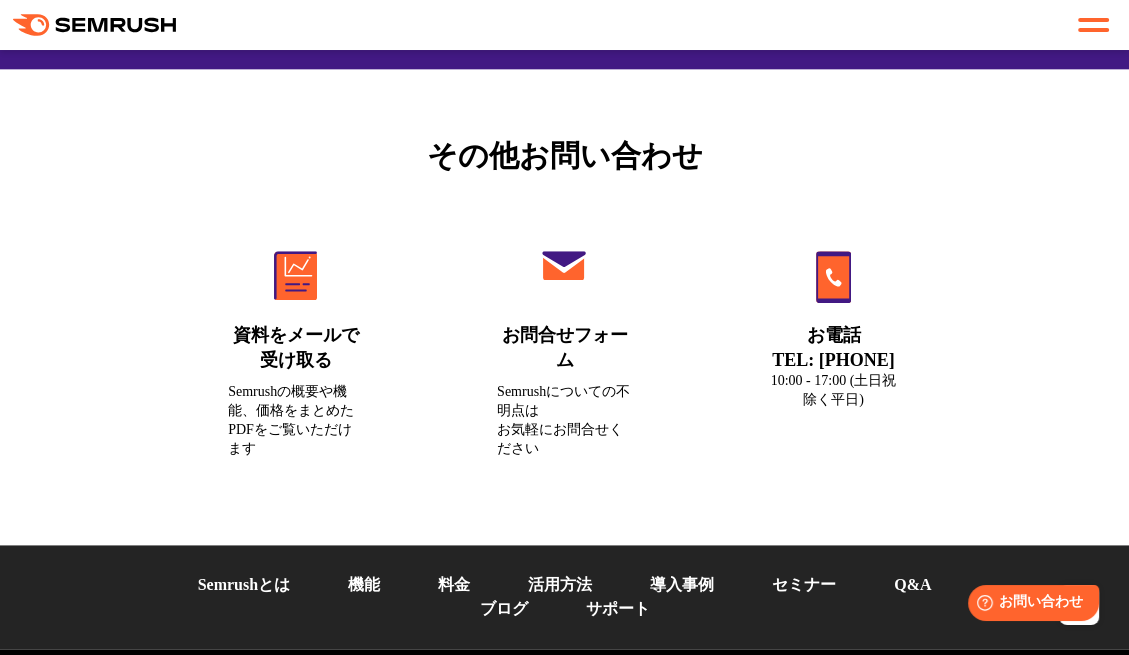 scroll, scrollTop: 7487, scrollLeft: 0, axis: vertical 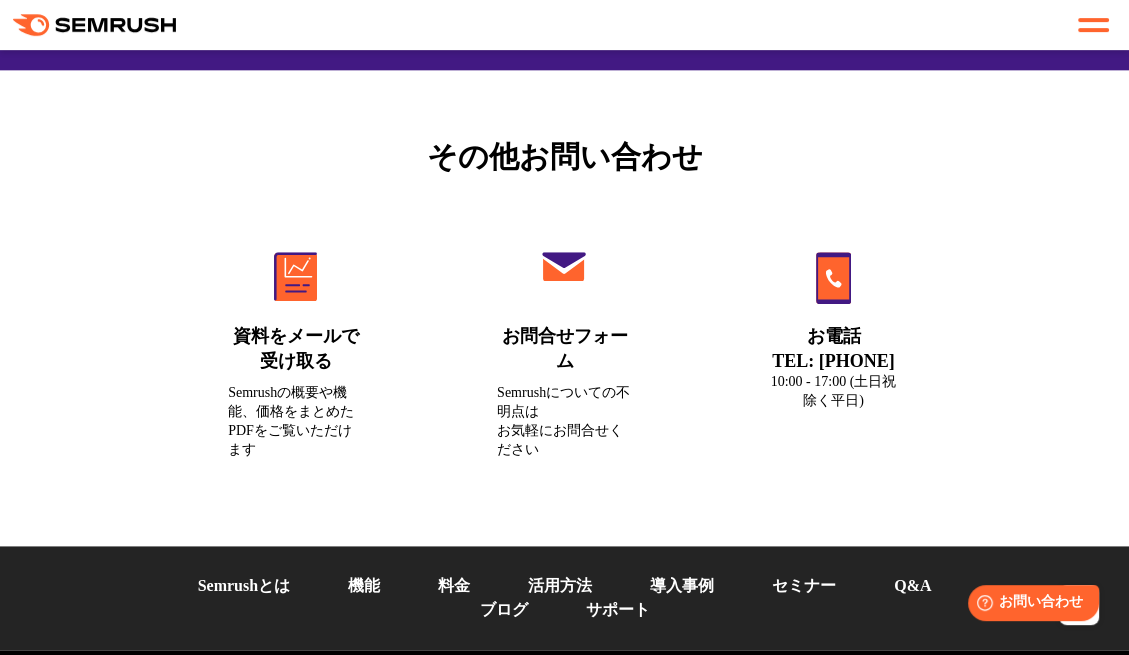 click on "その他お問い合わせ
資料をメールで受け取る
Semrushの概要や機能、価格をまとめたPDFをご覧いただけます
お問合せフォーム
Semrushについての不明点は お気軽にお問合せください
お電話
TEL: [PHONE]
10:00 - 17:00 (土日祝除く平日)" at bounding box center [564, 308] 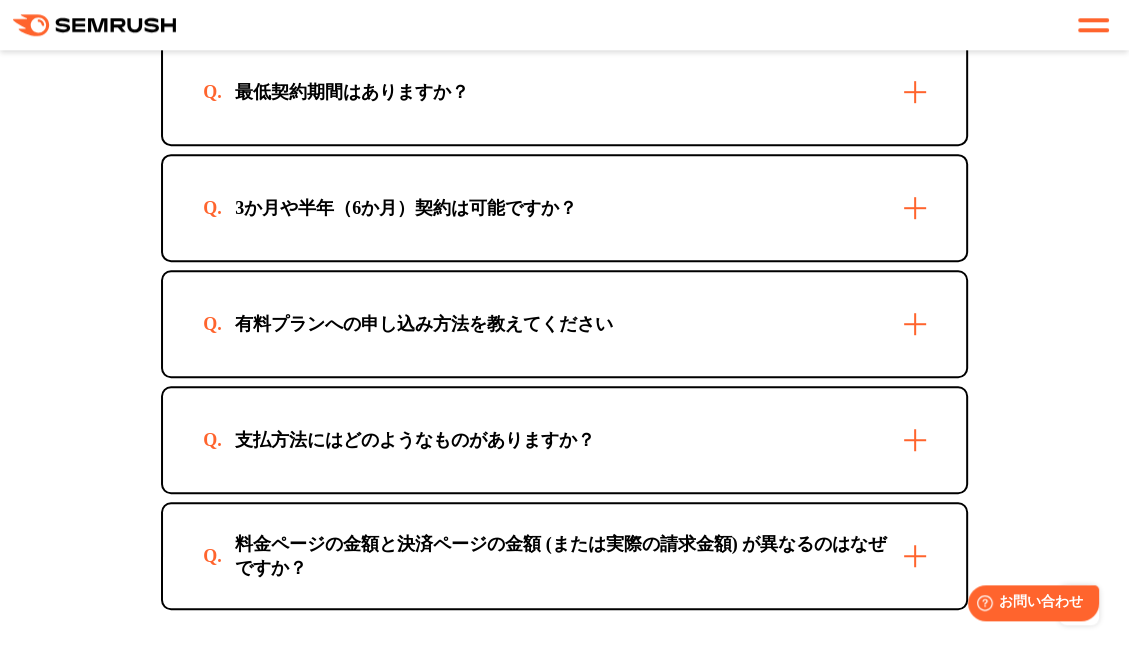 scroll, scrollTop: 6552, scrollLeft: 0, axis: vertical 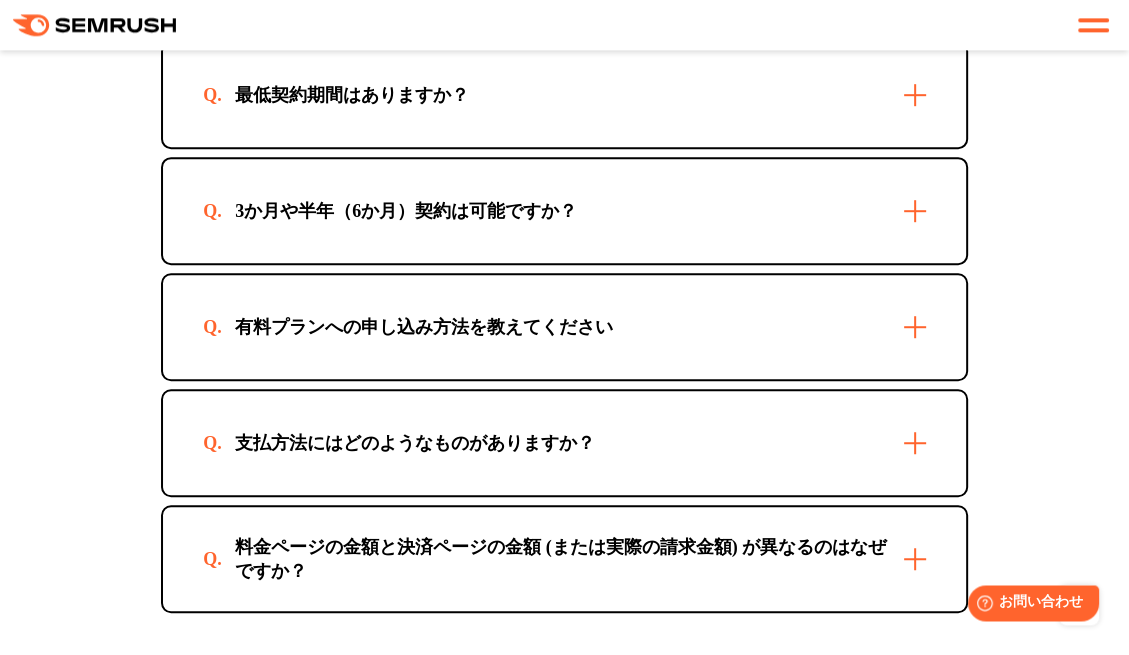 click on "ご契約についてよくあるご質問
最低契約期間はありますか？
最短1か月からご利用いただけます。
3か月や半年（6か月）契約は可能ですか？
可能です。お申込方法について個別にご案内しますので、お問合せ下さい。" at bounding box center (564, 240) 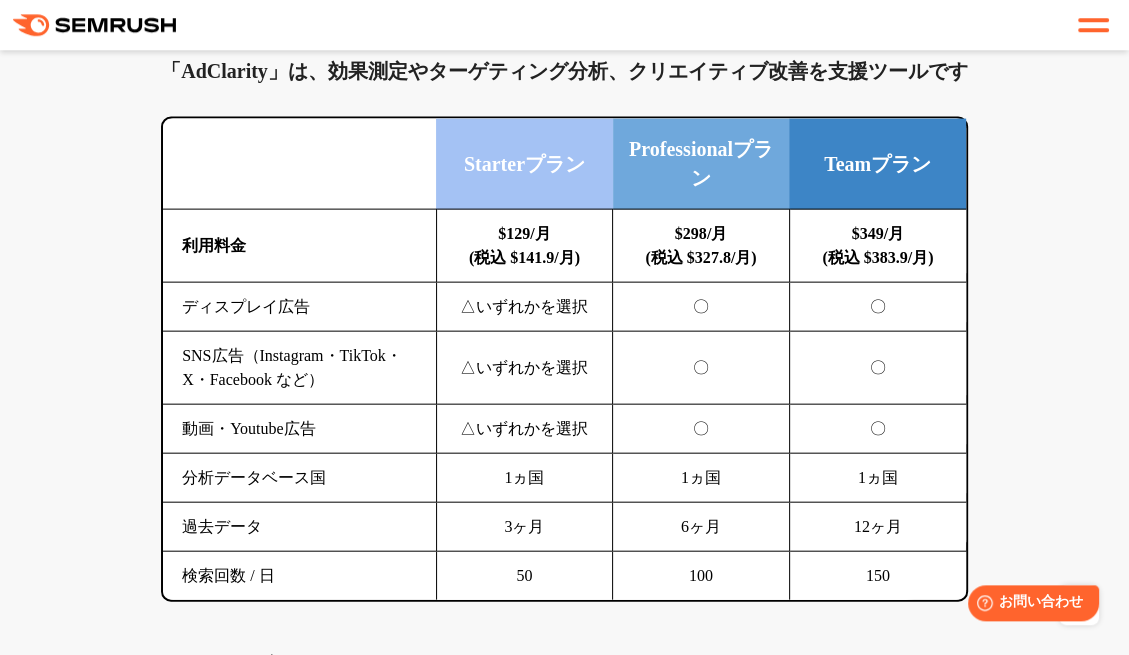 scroll, scrollTop: 3284, scrollLeft: 0, axis: vertical 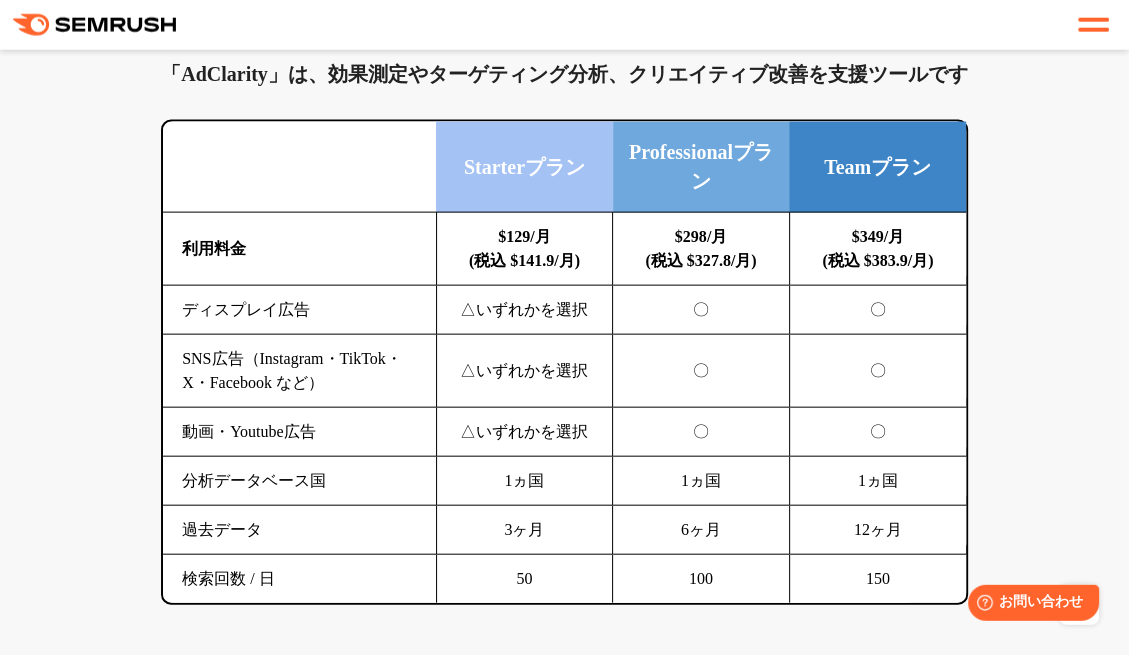 click on "SEO分析 ツールキット
キーワード調査やコンテンツ最適化、サイト診断、競合分析、成果の可視化までを一括支援するツールです
横にスワイプしてください
Proプラン
Guruプラン
Businessプラン
利用料金
$139.95/月 (税込 $153.95/月)
$249.95/月 (税込 $274.95/月)
$499.95/月 (税込 $549.95/月)
プロジェクト上限数
5 15 40 500 5" at bounding box center (564, 578) 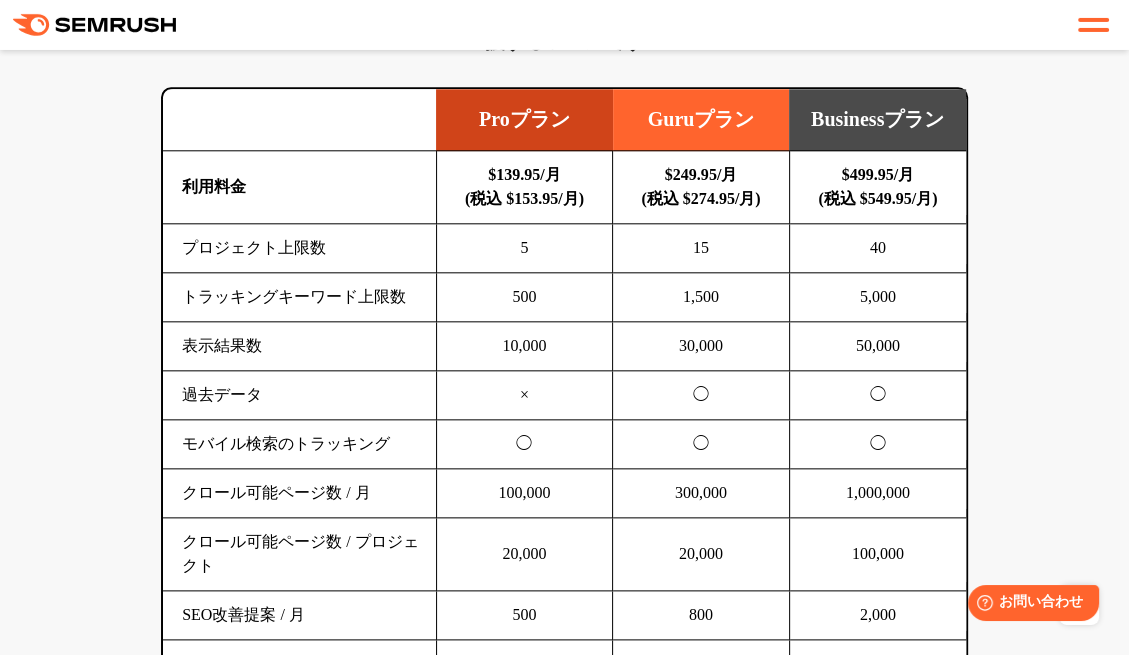 scroll, scrollTop: 1578, scrollLeft: 0, axis: vertical 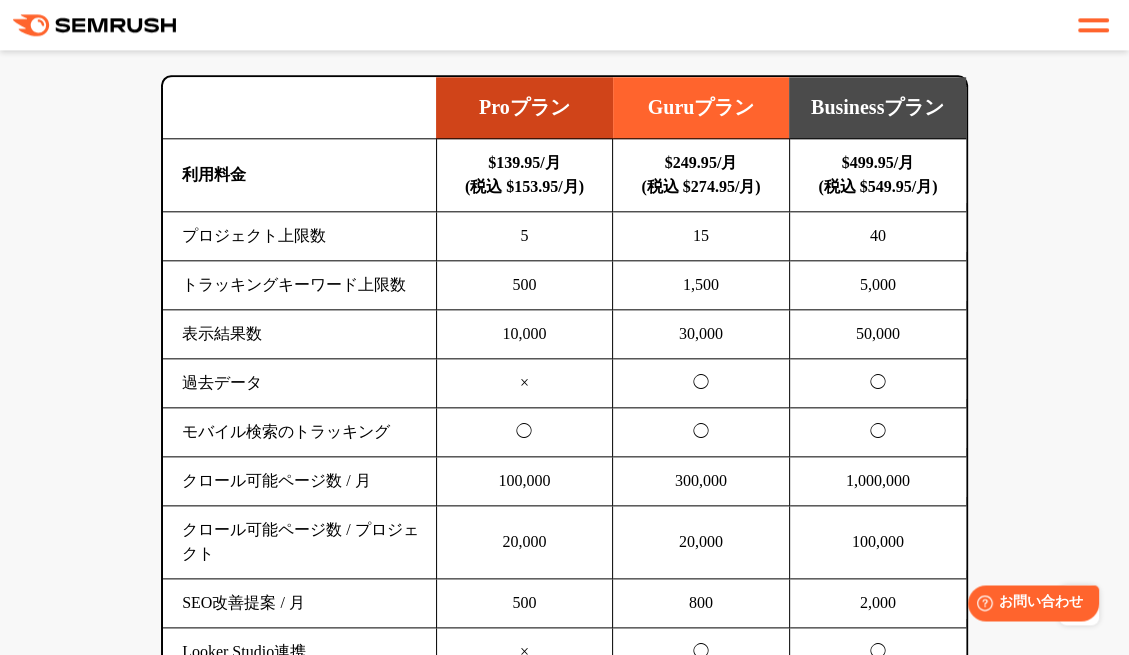 click on "SEO分析 ツールキット
キーワード調査やコンテンツ最適化、サイト診断、競合分析、成果の可視化までを一括支援するツールです
横にスワイプしてください
Proプラン
Guruプラン
Businessプラン
利用料金
$139.95/月 (税込 $153.95/月)
$249.95/月 (税込 $274.95/月)
$499.95/月 (税込 $549.95/月)
プロジェクト上限数
5 15 40 500 5" at bounding box center (564, 2284) 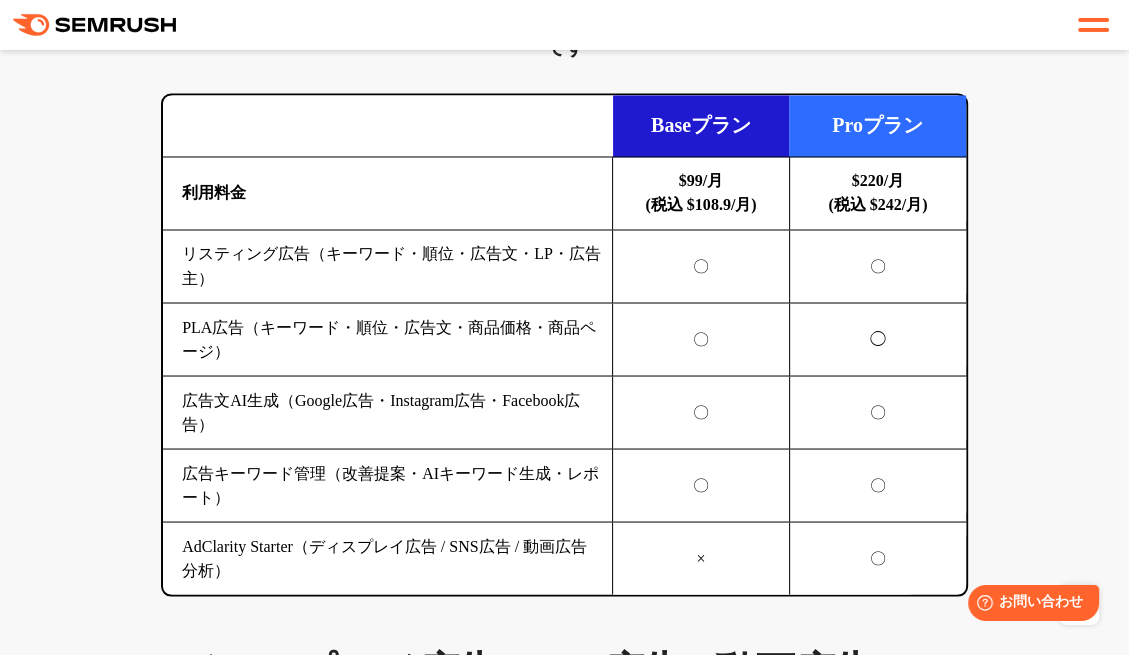 scroll, scrollTop: 2560, scrollLeft: 0, axis: vertical 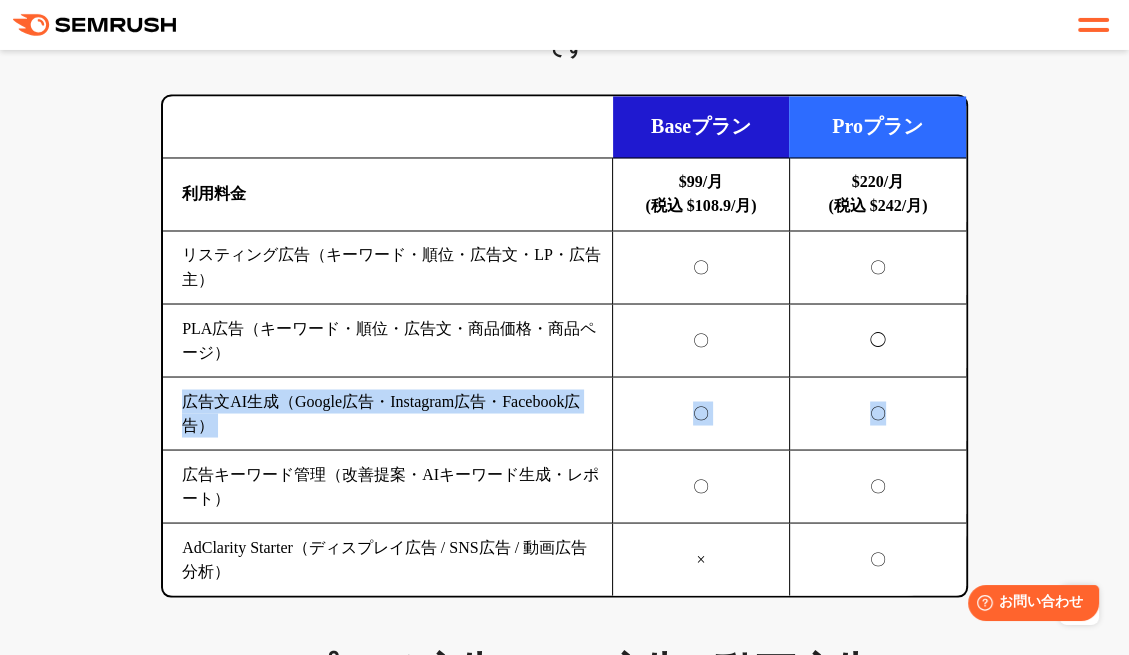 click on "SEO分析 ツールキット
キーワード調査やコンテンツ最適化、サイト診断、競合分析、成果の可視化までを一括支援するツールです
横にスワイプしてください
Proプラン
Guruプラン
Businessプラン
利用料金
$139.95/月 (税込 $153.95/月)
$249.95/月 (税込 $274.95/月)
$499.95/月 (税込 $549.95/月)
プロジェクト上限数
5 15 40 500 5" at bounding box center [564, 1302] 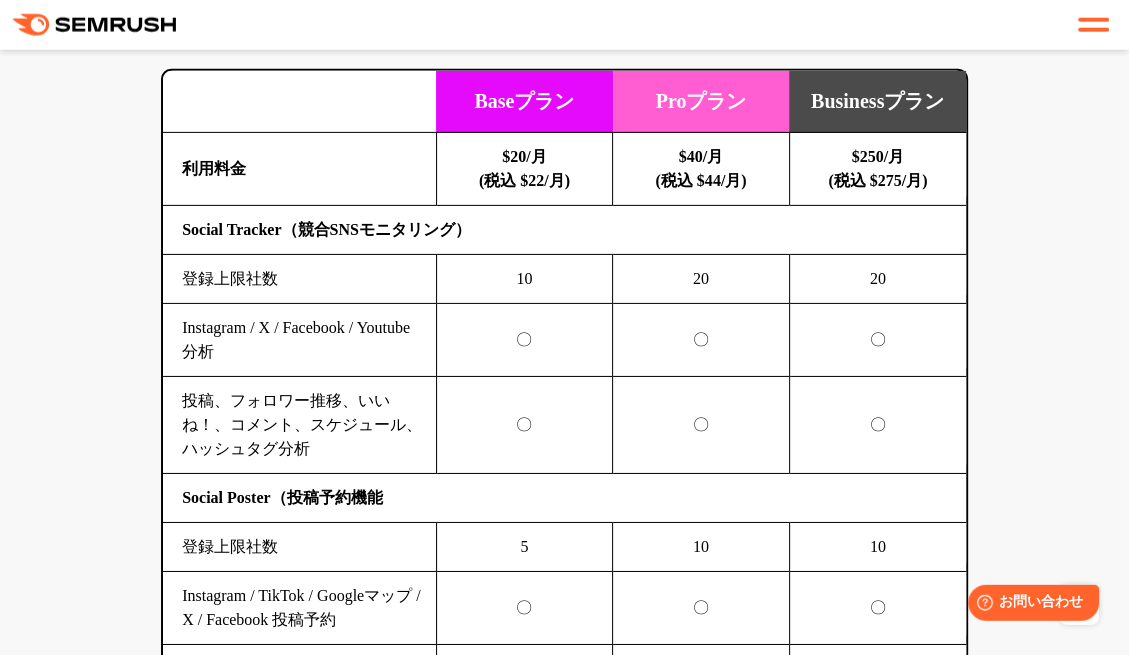 scroll, scrollTop: 4818, scrollLeft: 0, axis: vertical 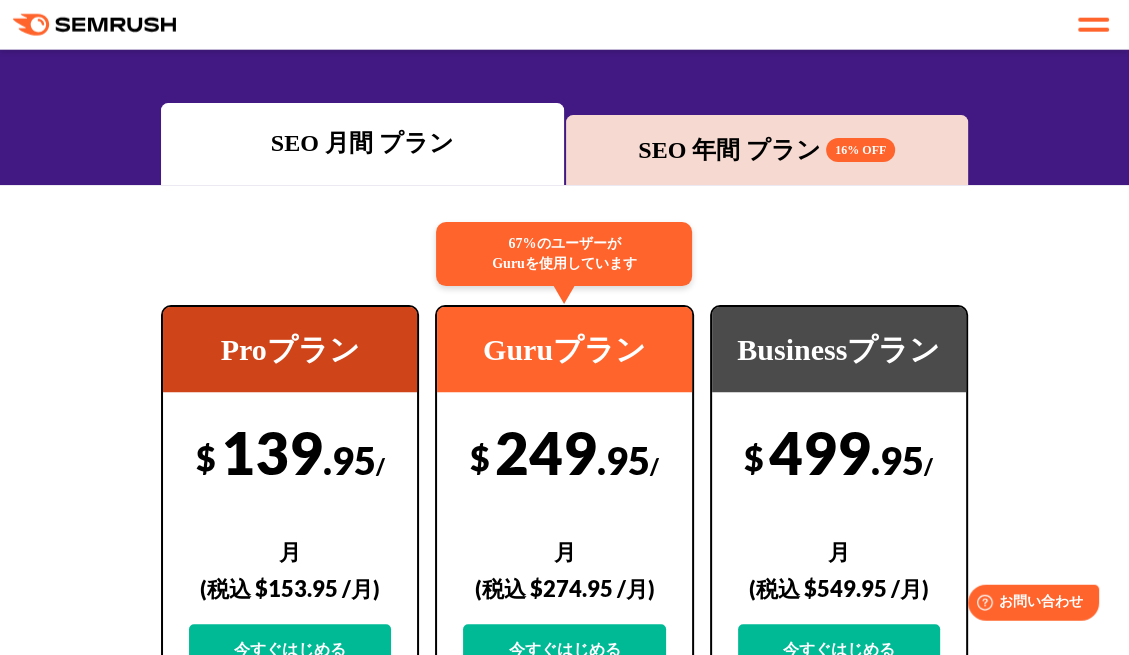 click on "16% OFF" at bounding box center [860, 150] 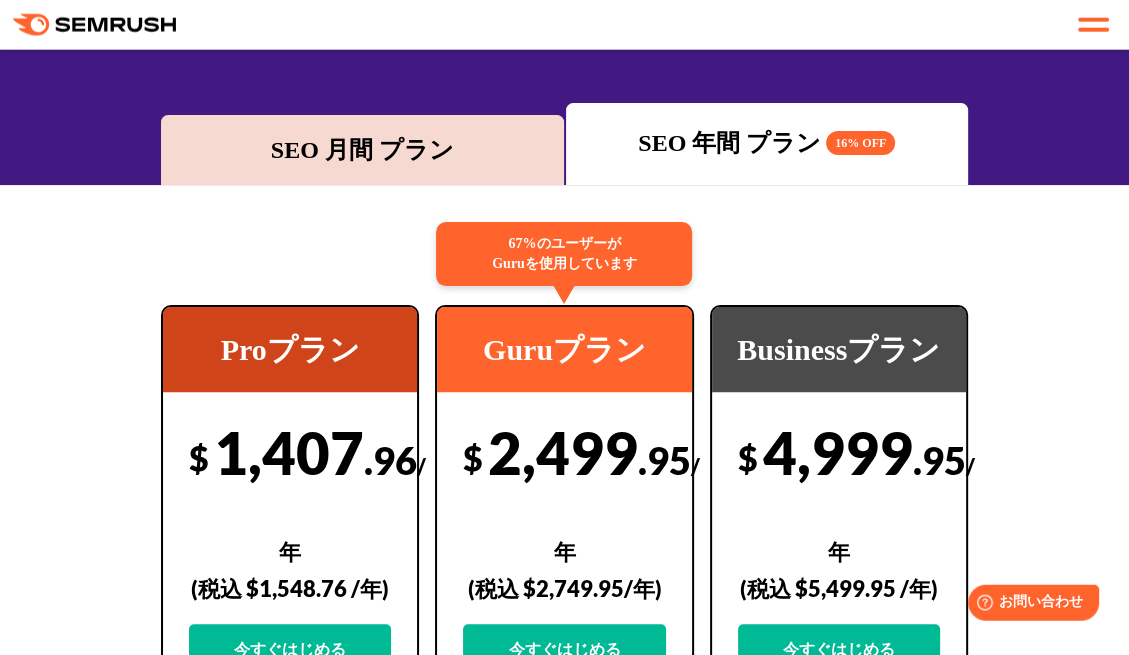 click on "Proプラン
$ 1,407 .96 /年
(税込 $1,548.76 /年)
今すぐはじめる
個人やフリーランスの方
スタートアップ
小規模サイトの運用
67%のユーザーが Guruを使用しています
Guruプラン
$ 2,499 .95 /年
(税込 $2,749.95/年)
今すぐはじめる
中小企業のマーケティング部門
中規模サイトの運用" at bounding box center (564, 3078) 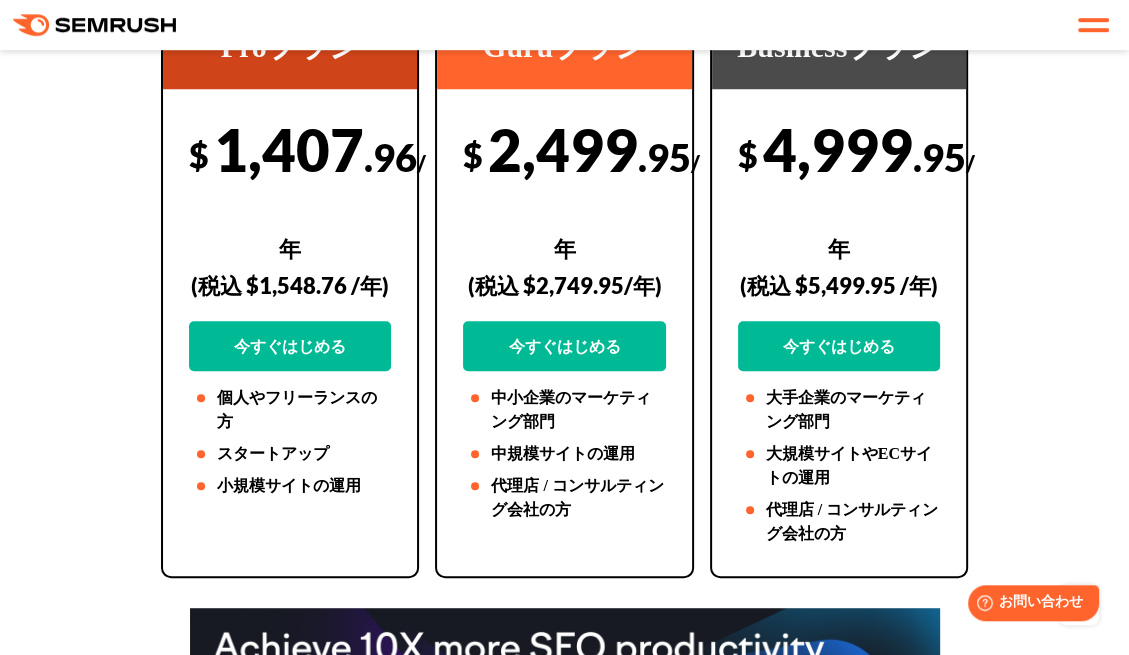 scroll, scrollTop: 498, scrollLeft: 0, axis: vertical 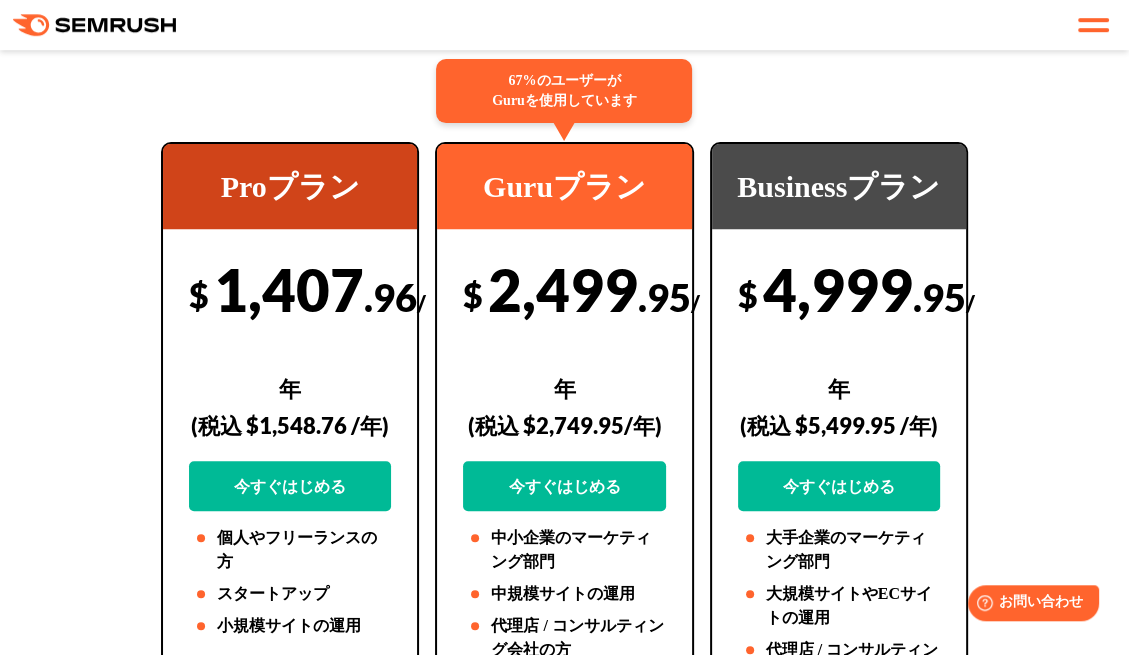 click on "Proプラン
$ 1,407 .96 /年
(税込 $1,548.76 /年)
今すぐはじめる
個人やフリーランスの方
スタートアップ
小規模サイトの運用
67%のユーザーが Guruを使用しています
Guruプラン
$ 2,499 .95 /年
(税込 $2,749.95/年)
今すぐはじめる
中小企業のマーケティング部門
中規模サイトの運用" at bounding box center (564, 2915) 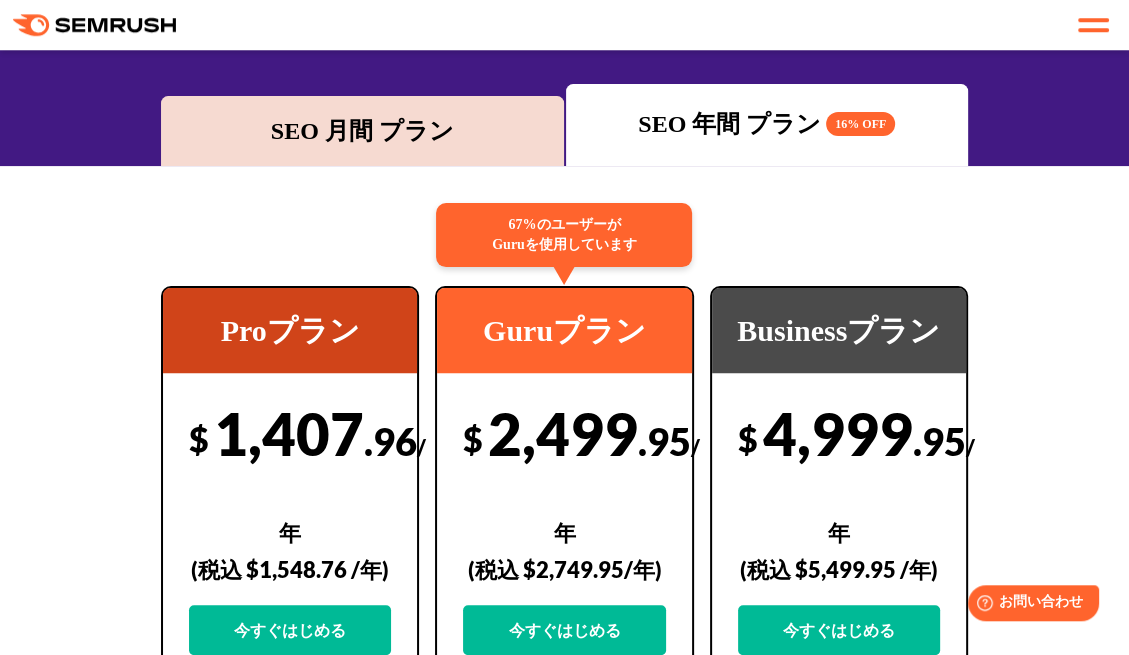 scroll, scrollTop: 360, scrollLeft: 0, axis: vertical 